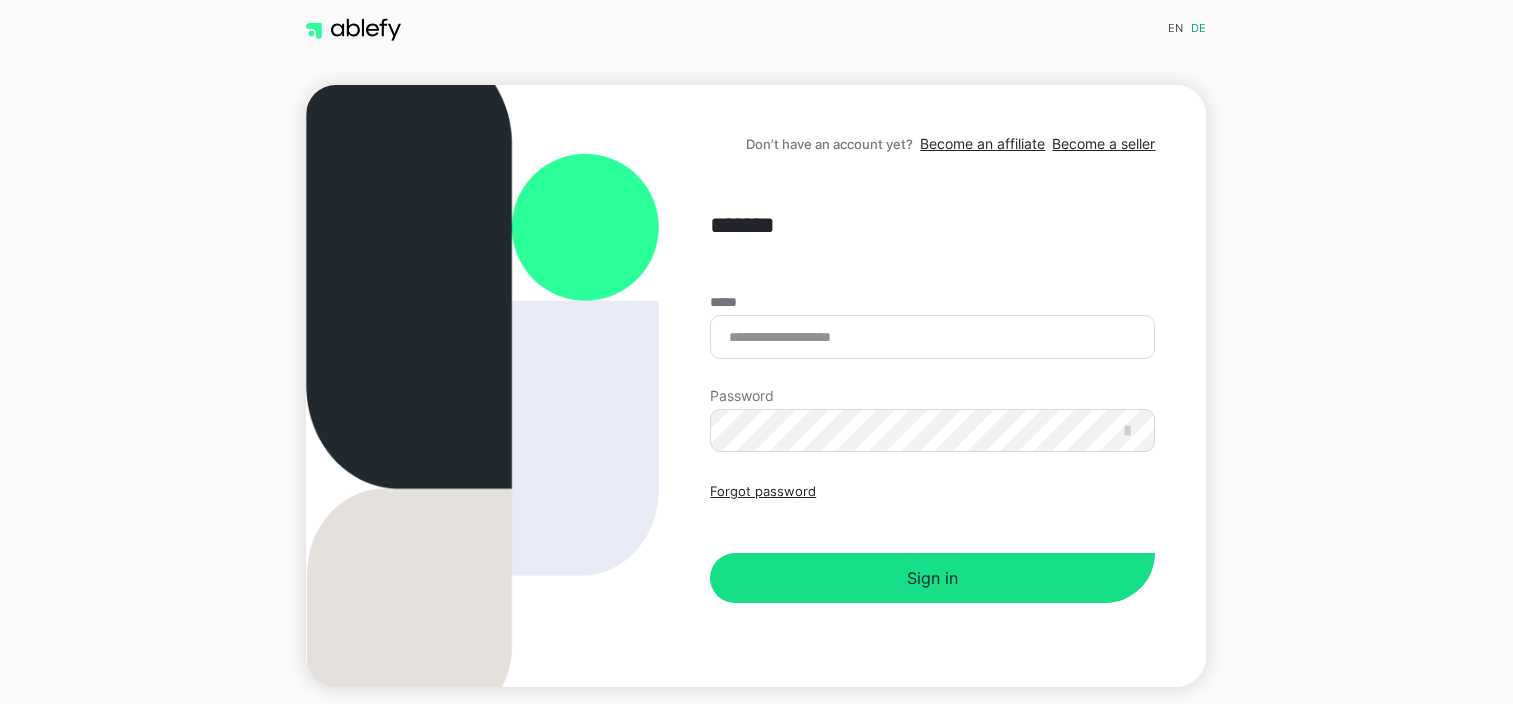 scroll, scrollTop: 0, scrollLeft: 0, axis: both 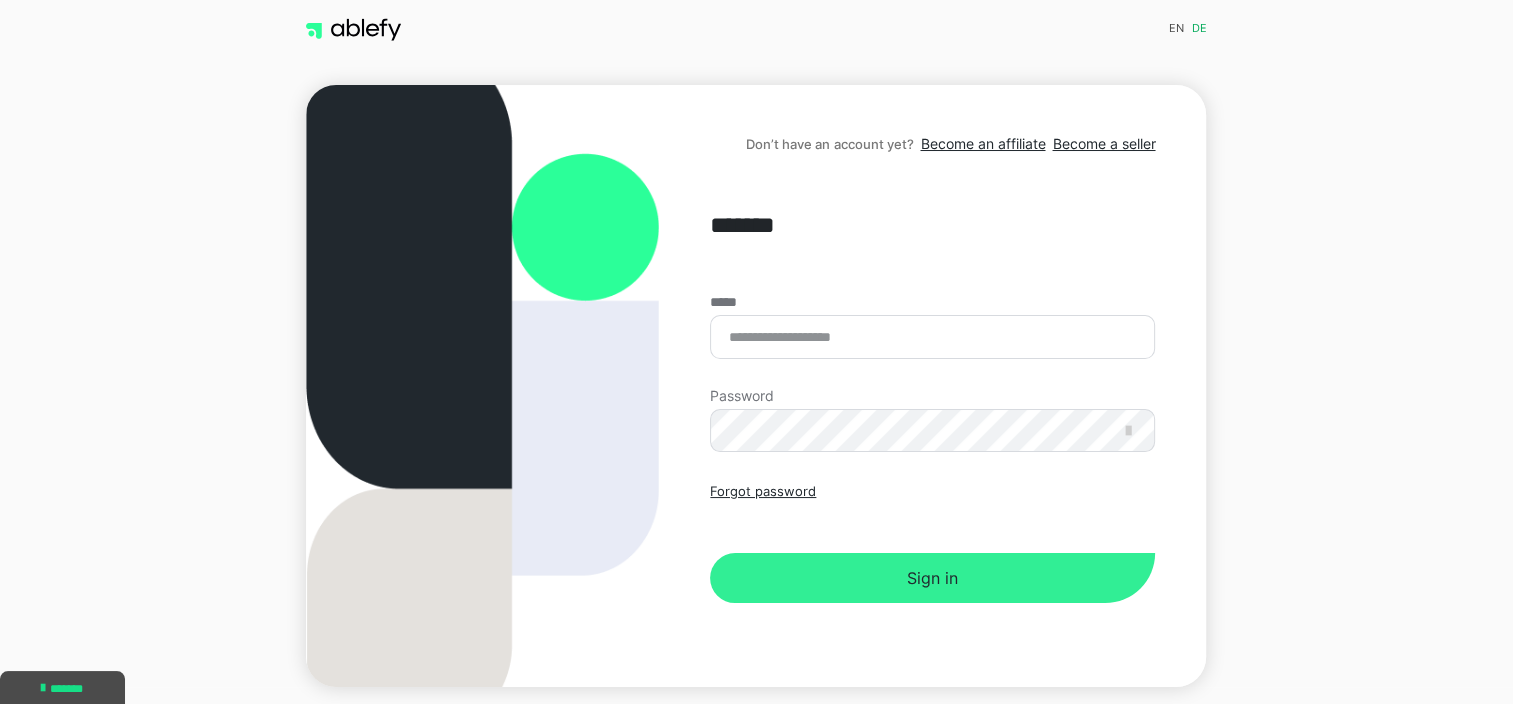 click on "Sign in" at bounding box center [932, 578] 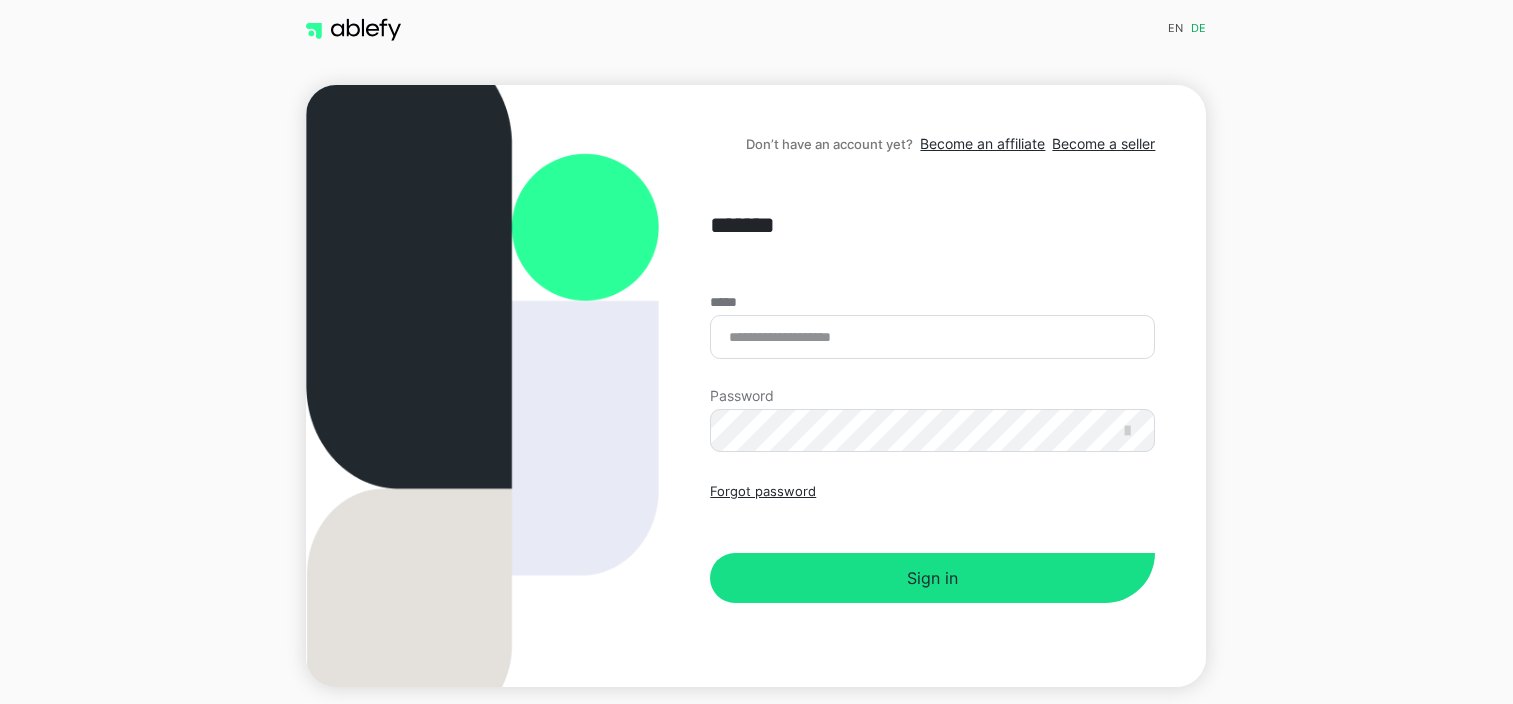 scroll, scrollTop: 0, scrollLeft: 0, axis: both 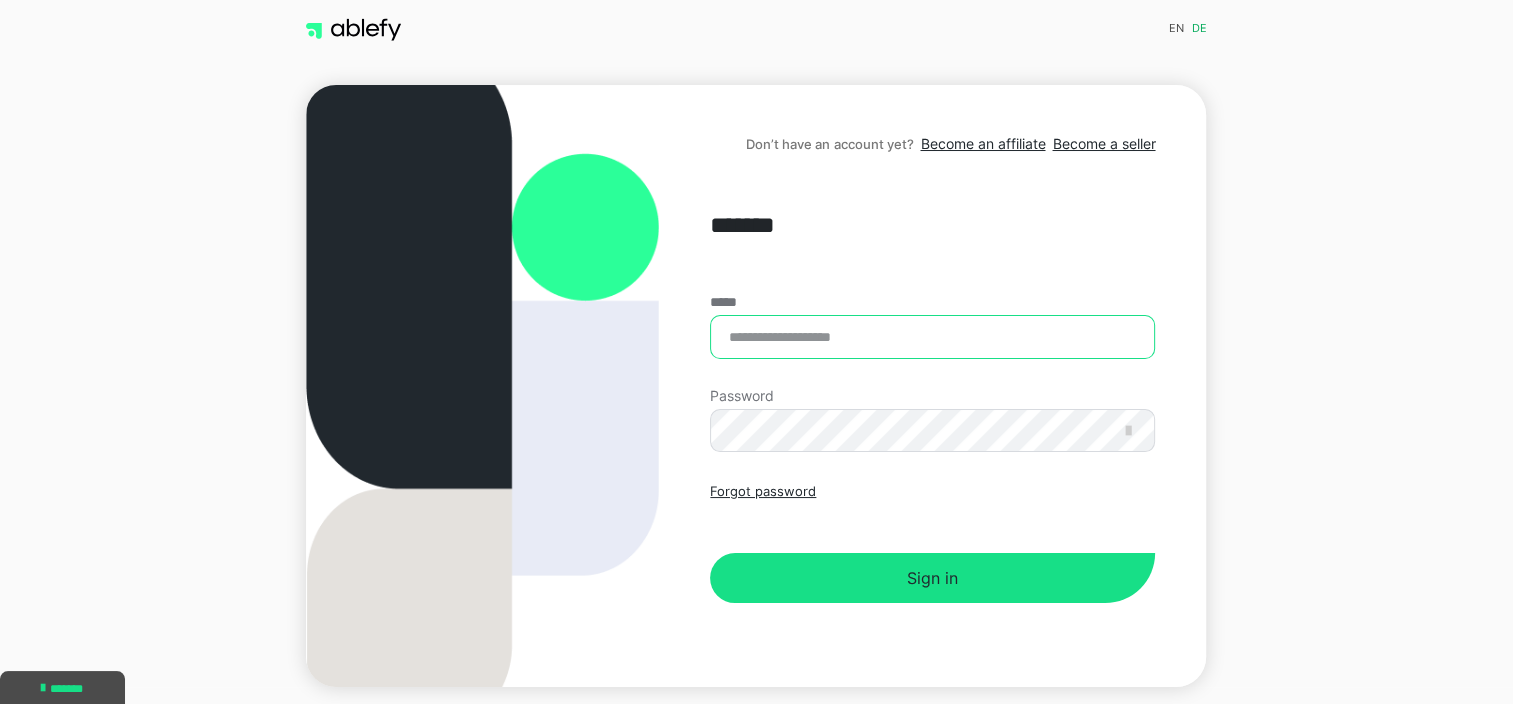 click on "*****" at bounding box center (932, 337) 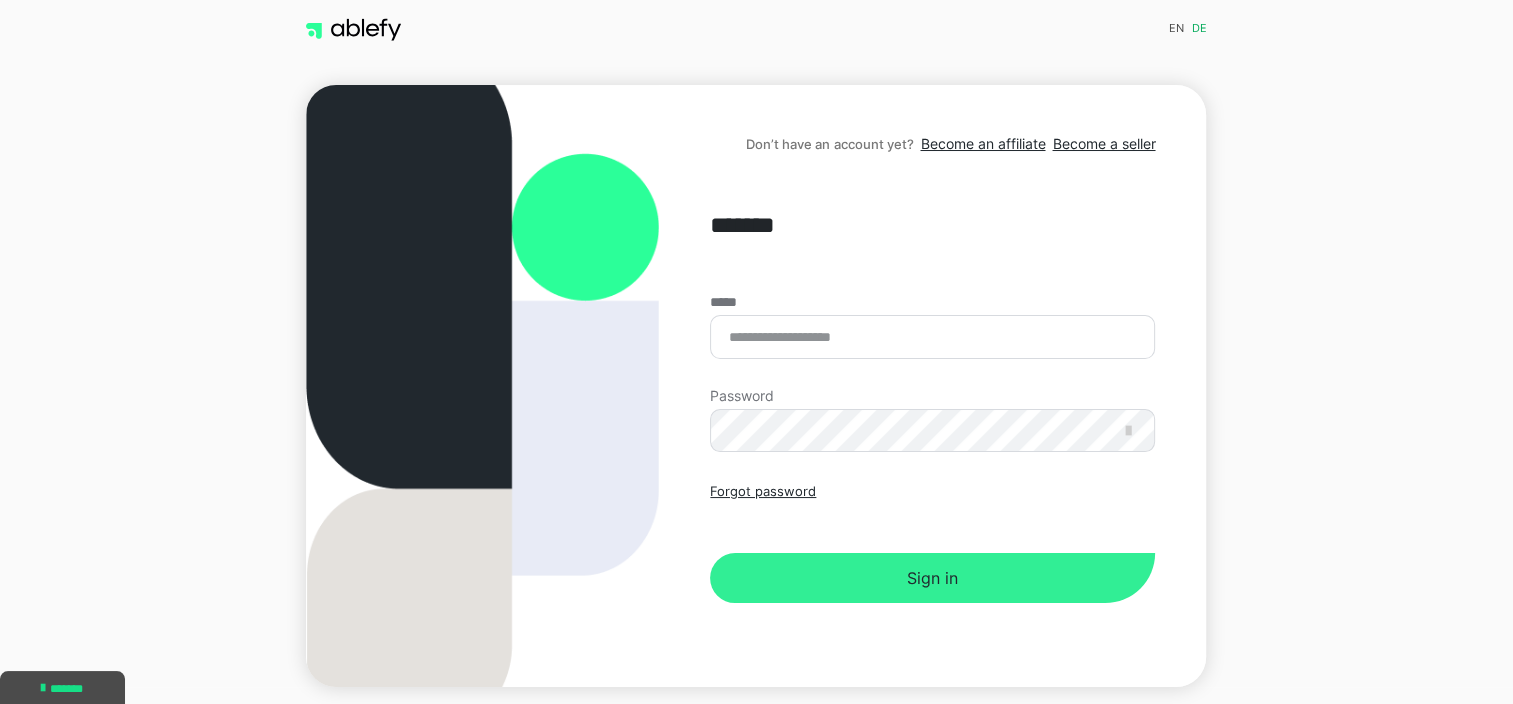 click on "Forgot password Sign in" at bounding box center (932, 542) 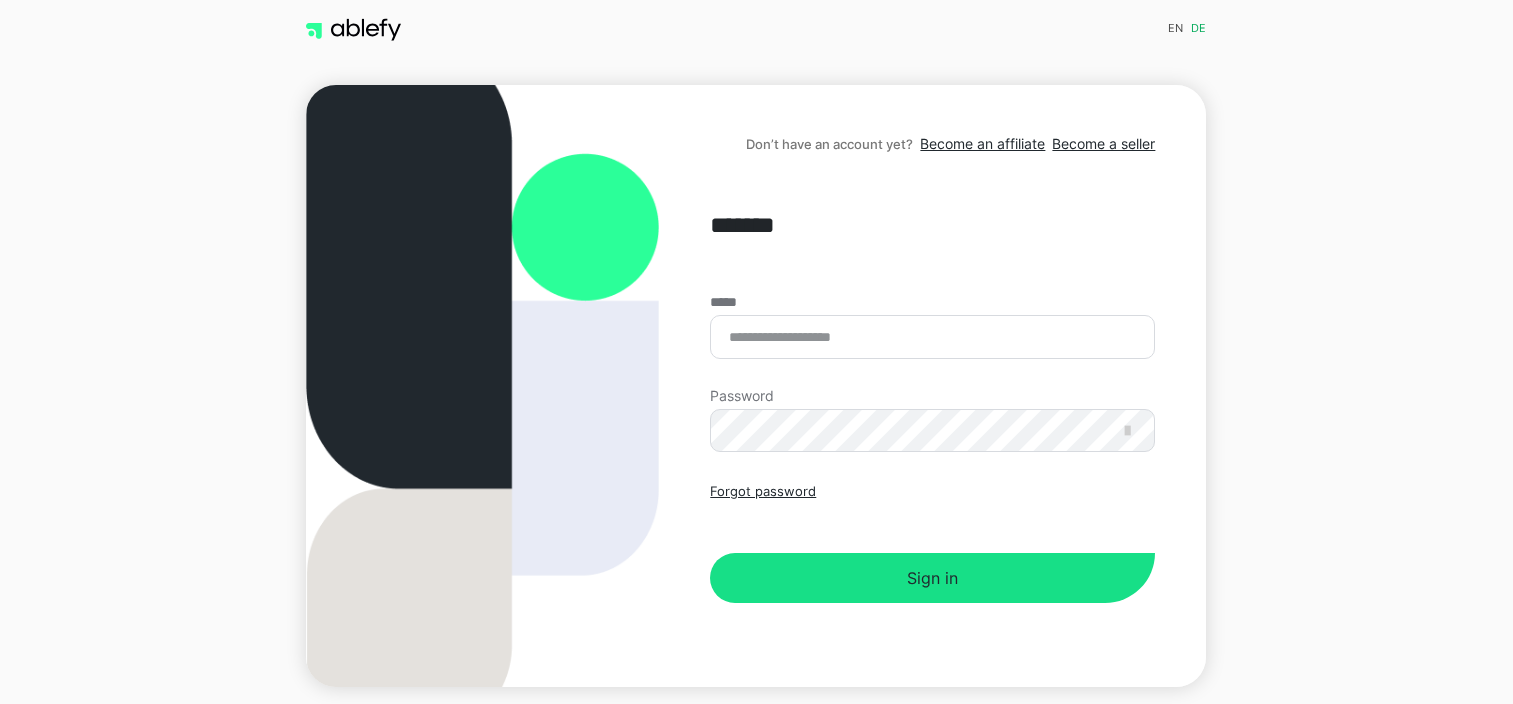 scroll, scrollTop: 0, scrollLeft: 0, axis: both 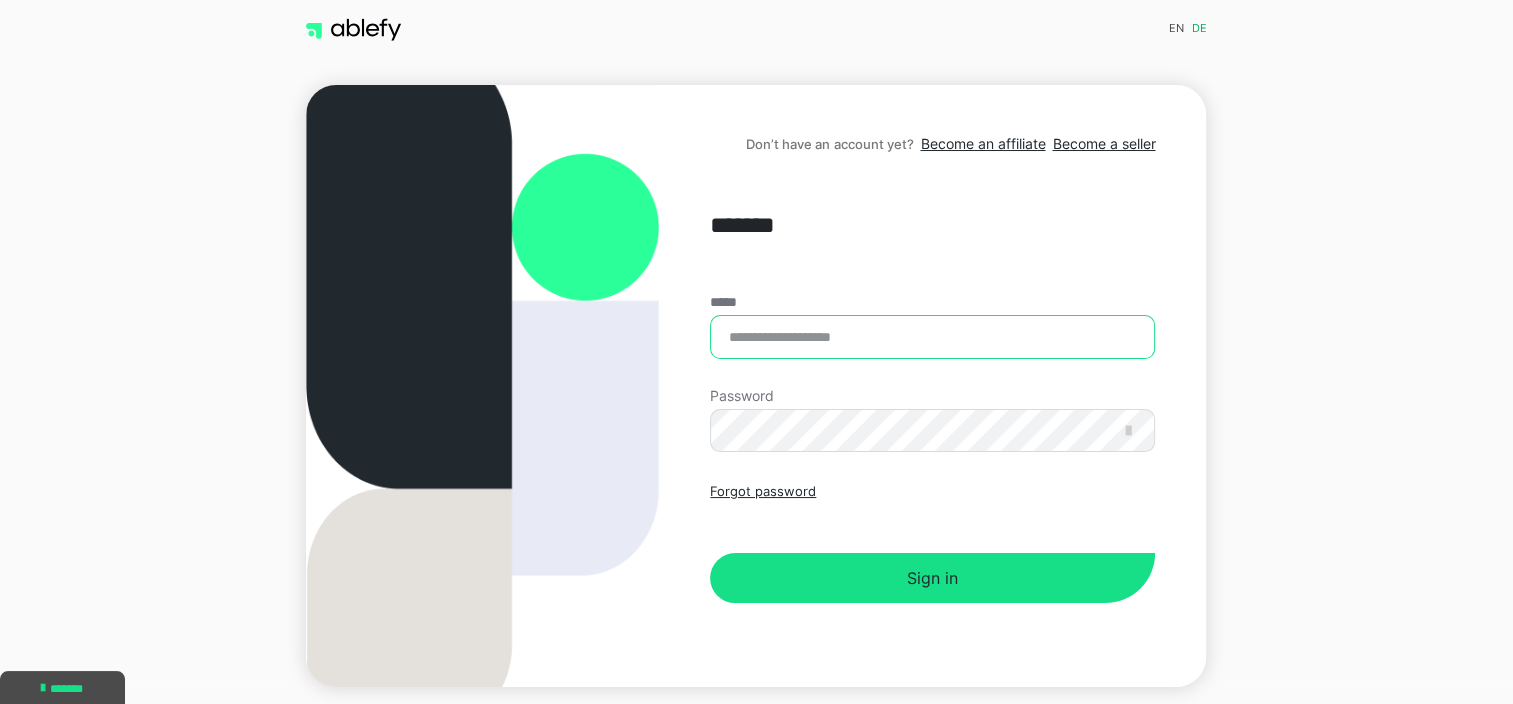 click on "*****" at bounding box center (932, 337) 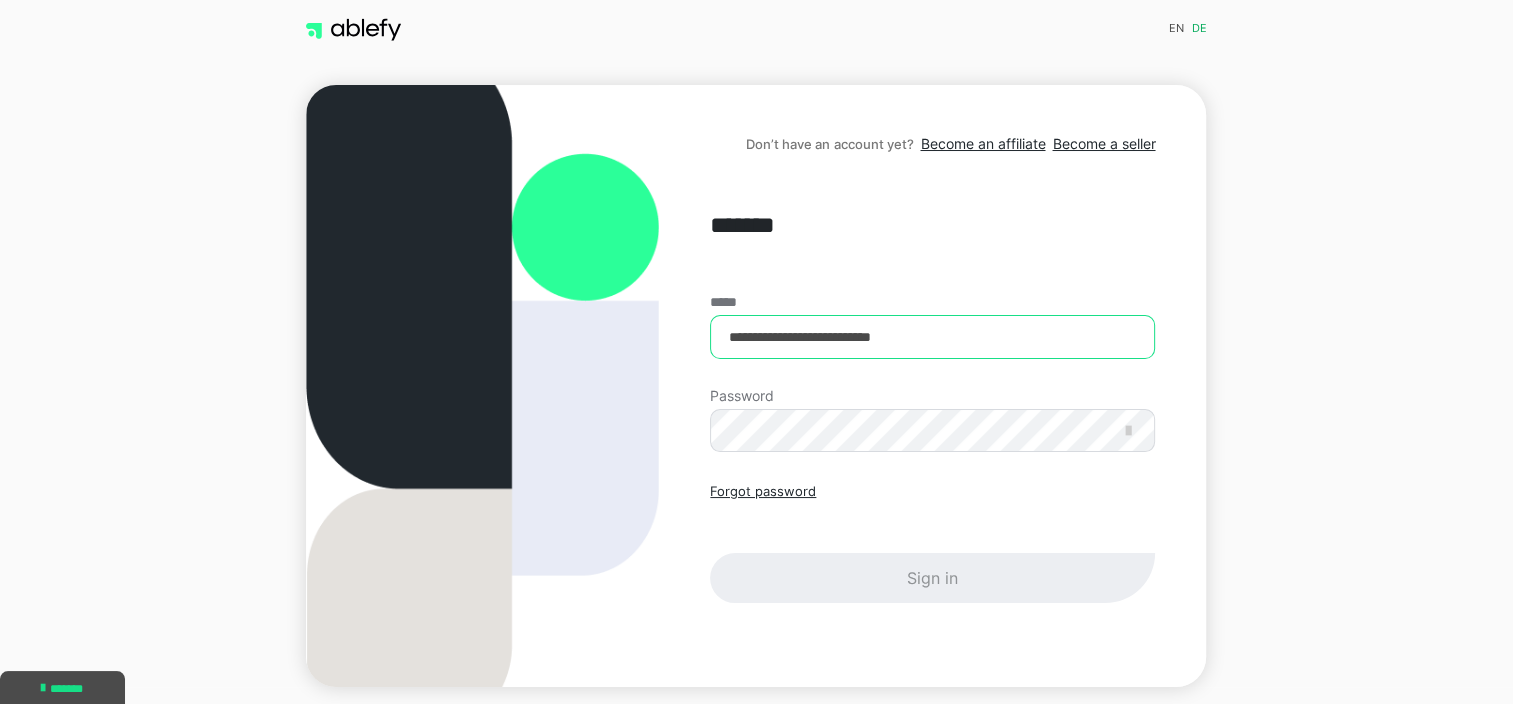 type on "**********" 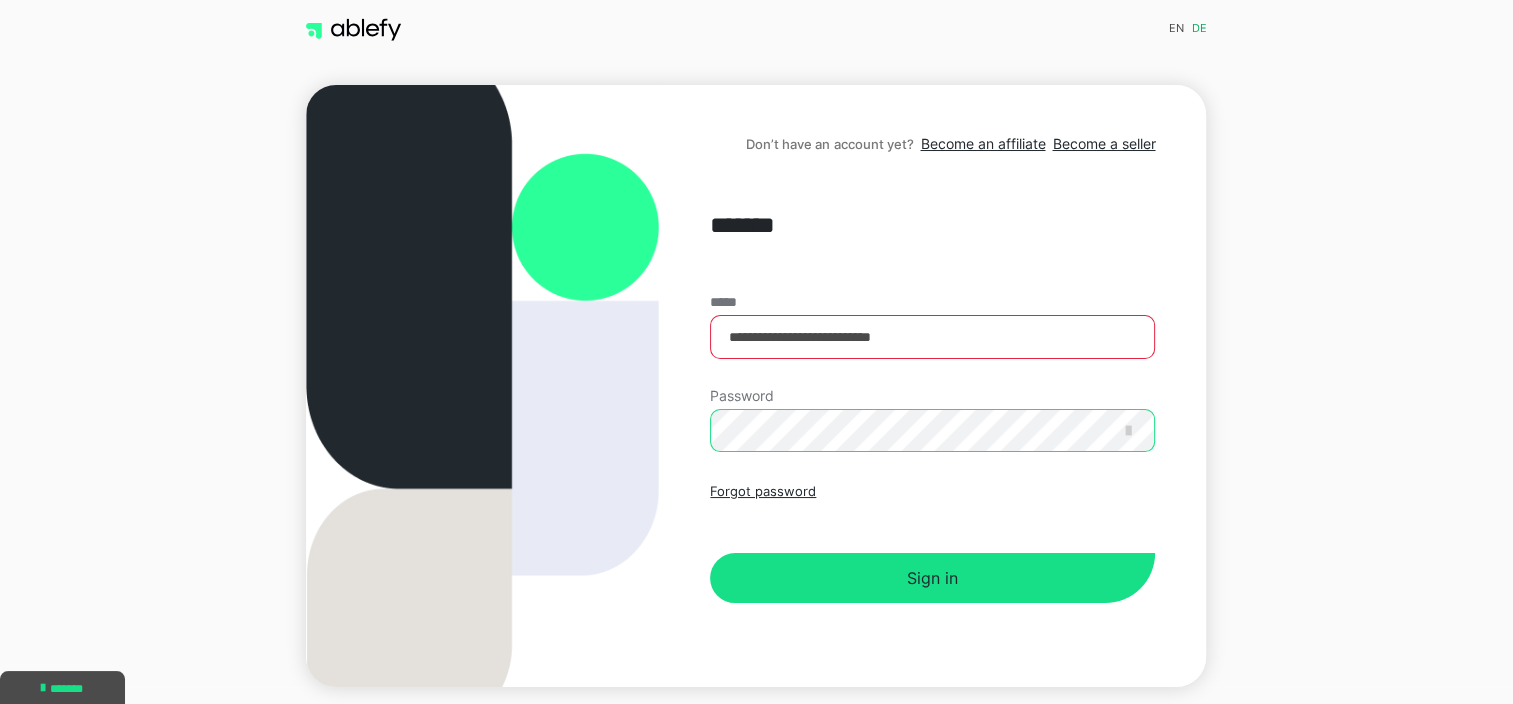 click on "Sign in" at bounding box center (932, 578) 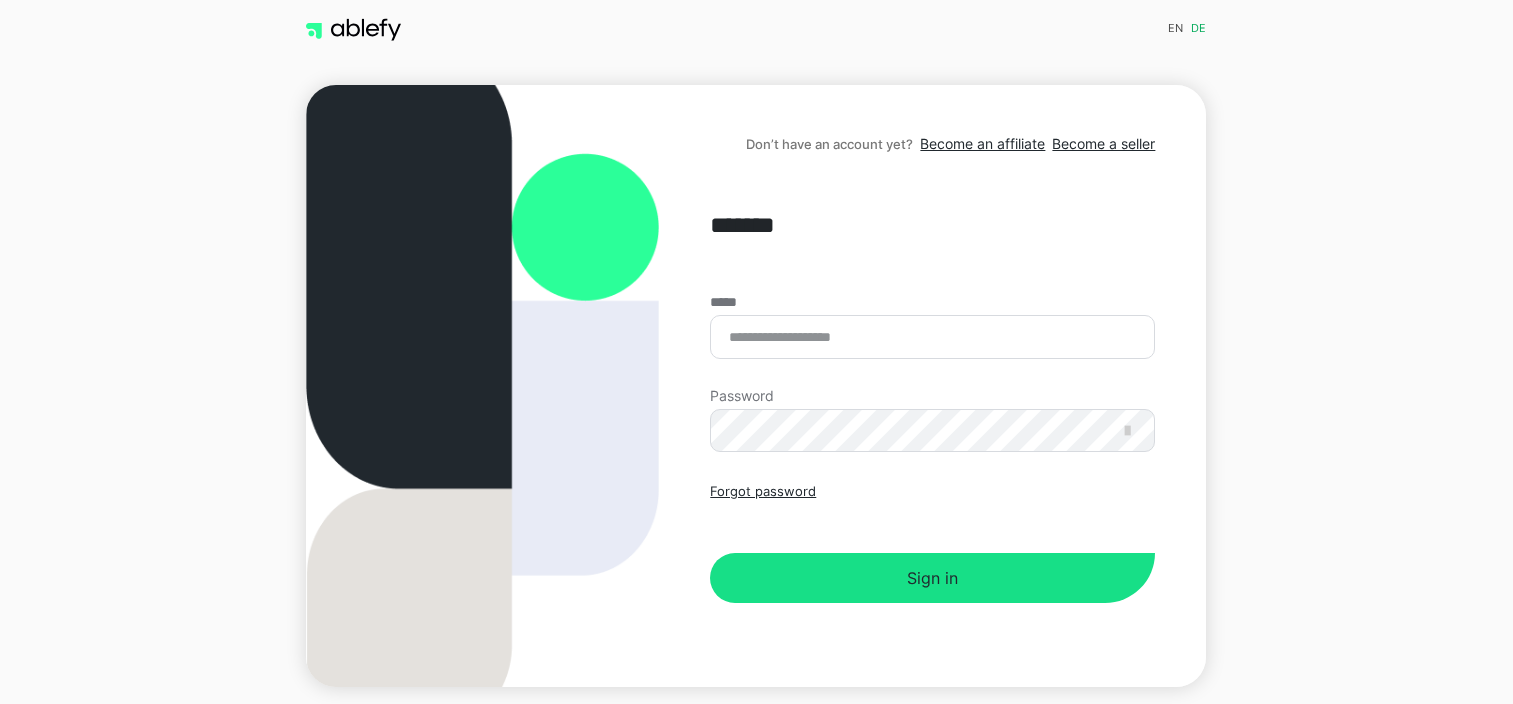 scroll, scrollTop: 0, scrollLeft: 0, axis: both 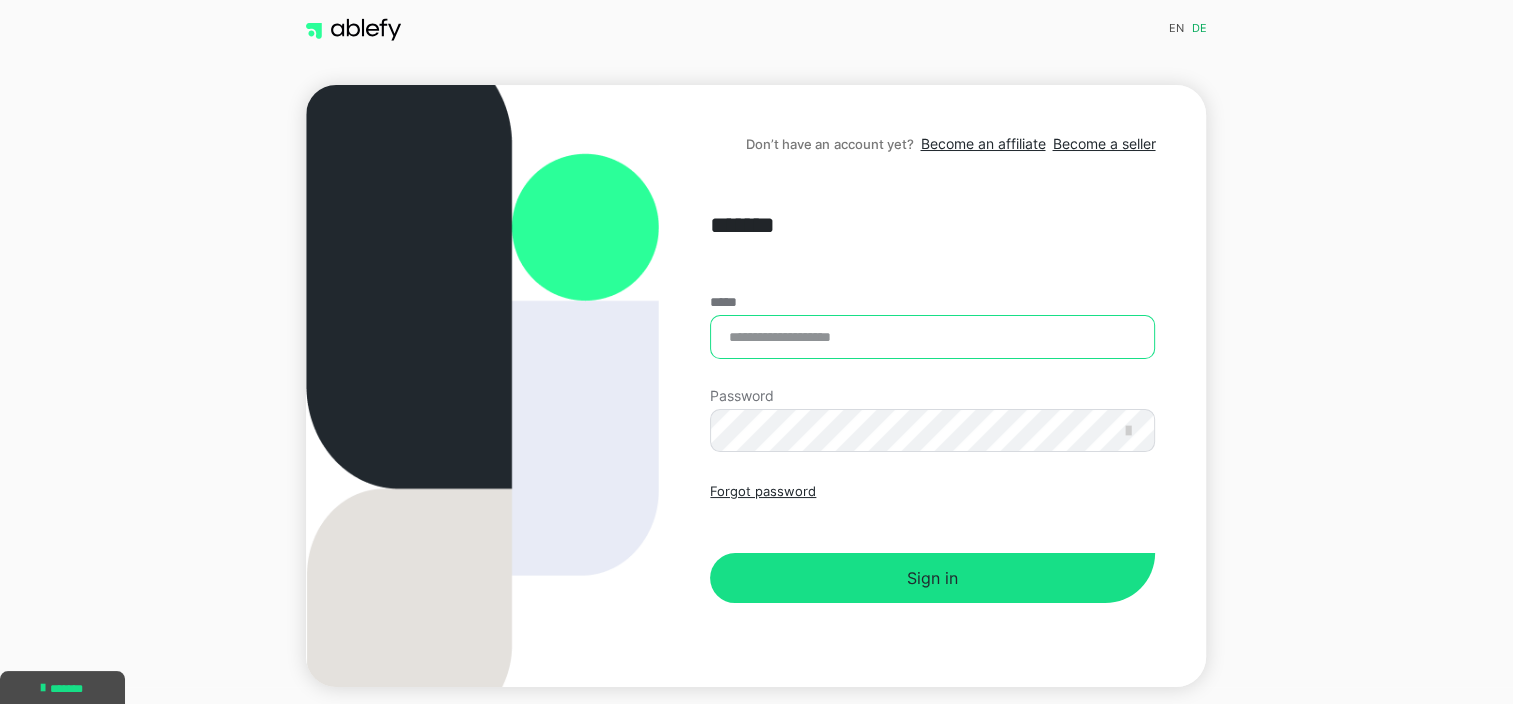 click on "*****" at bounding box center (932, 337) 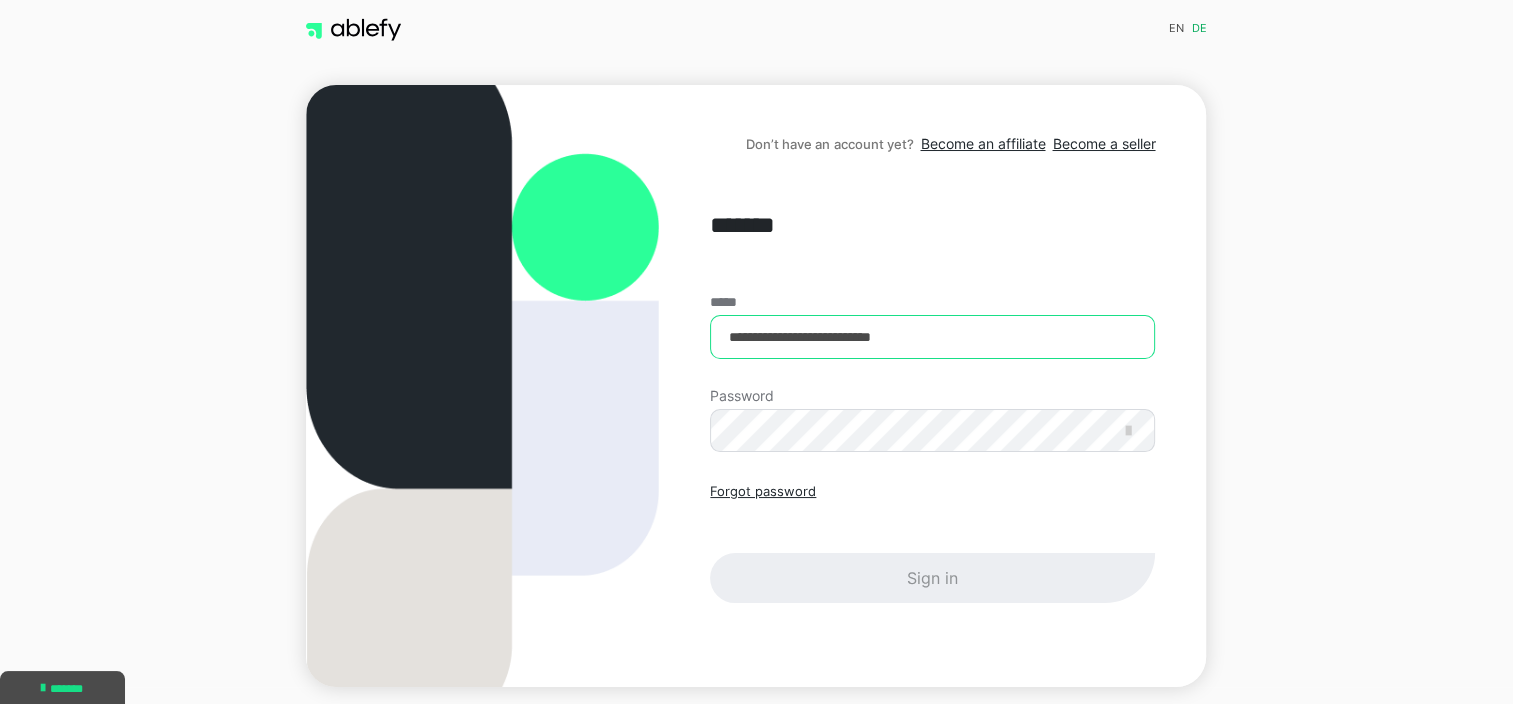 type on "**********" 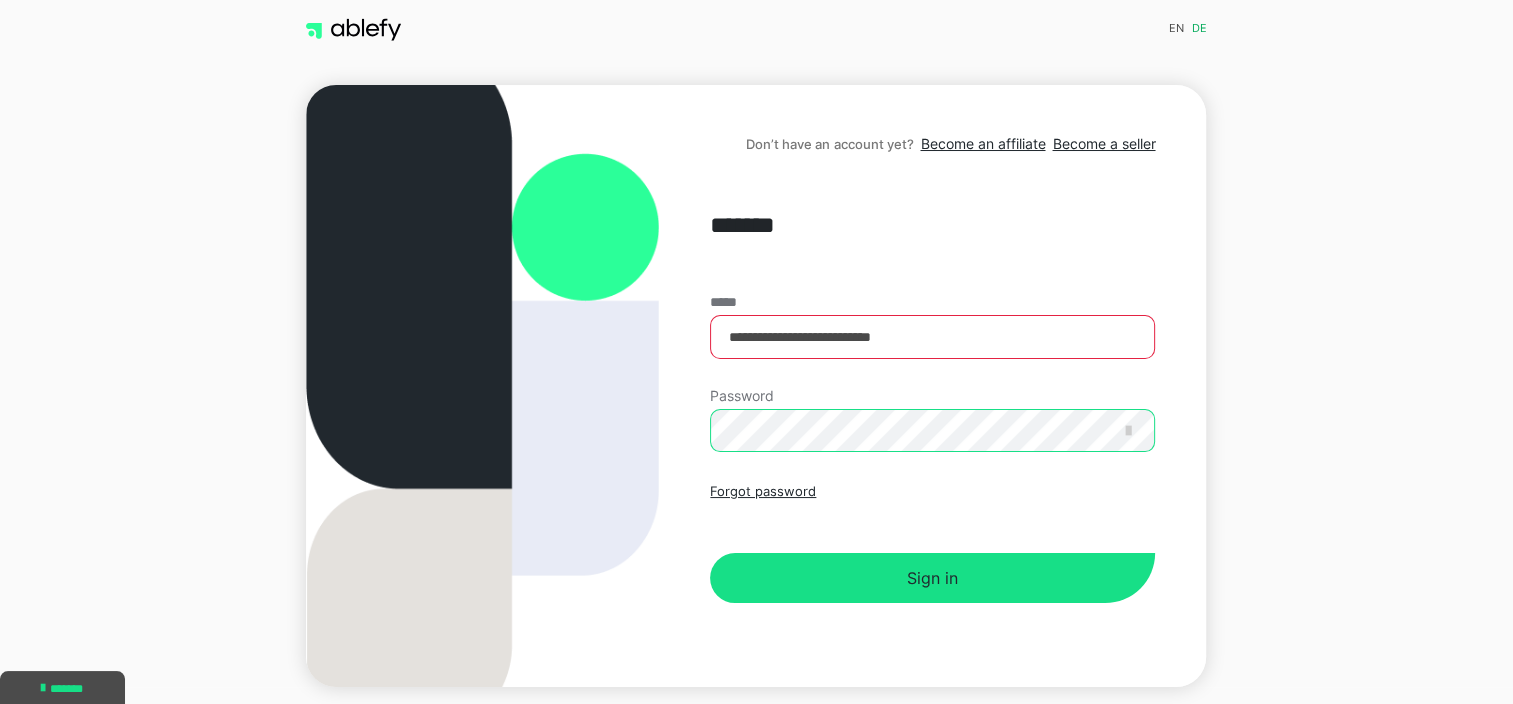 click on "Sign in" at bounding box center [932, 578] 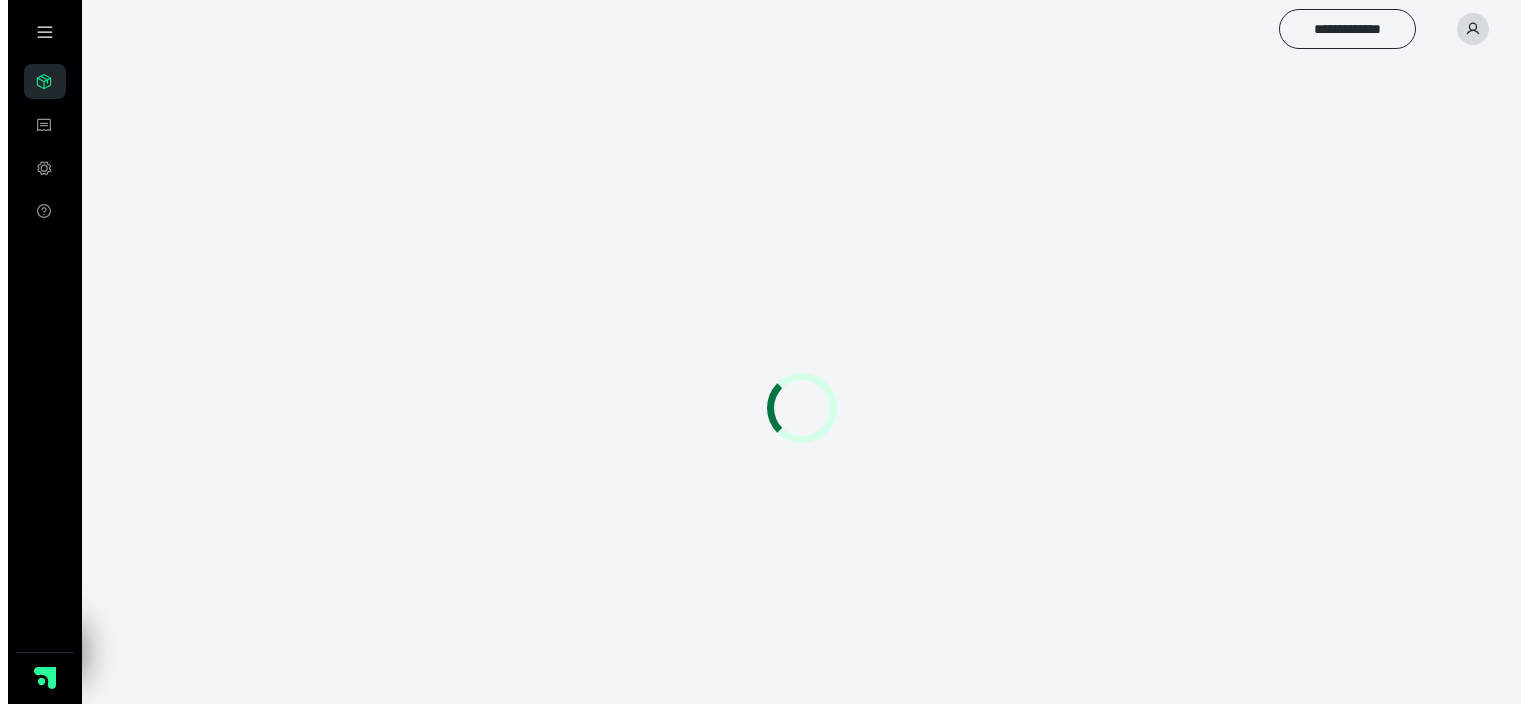 scroll, scrollTop: 0, scrollLeft: 0, axis: both 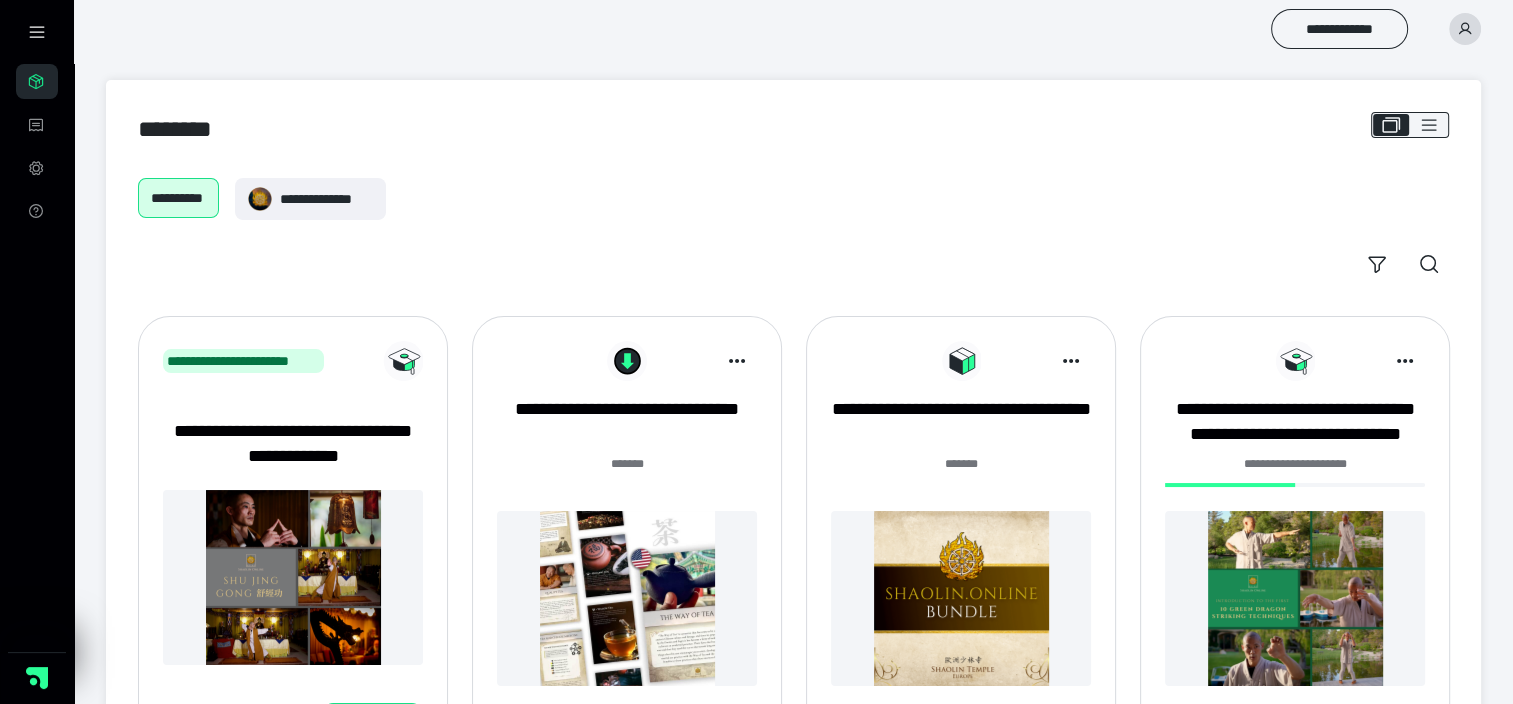 click on "**********" at bounding box center [961, 541] 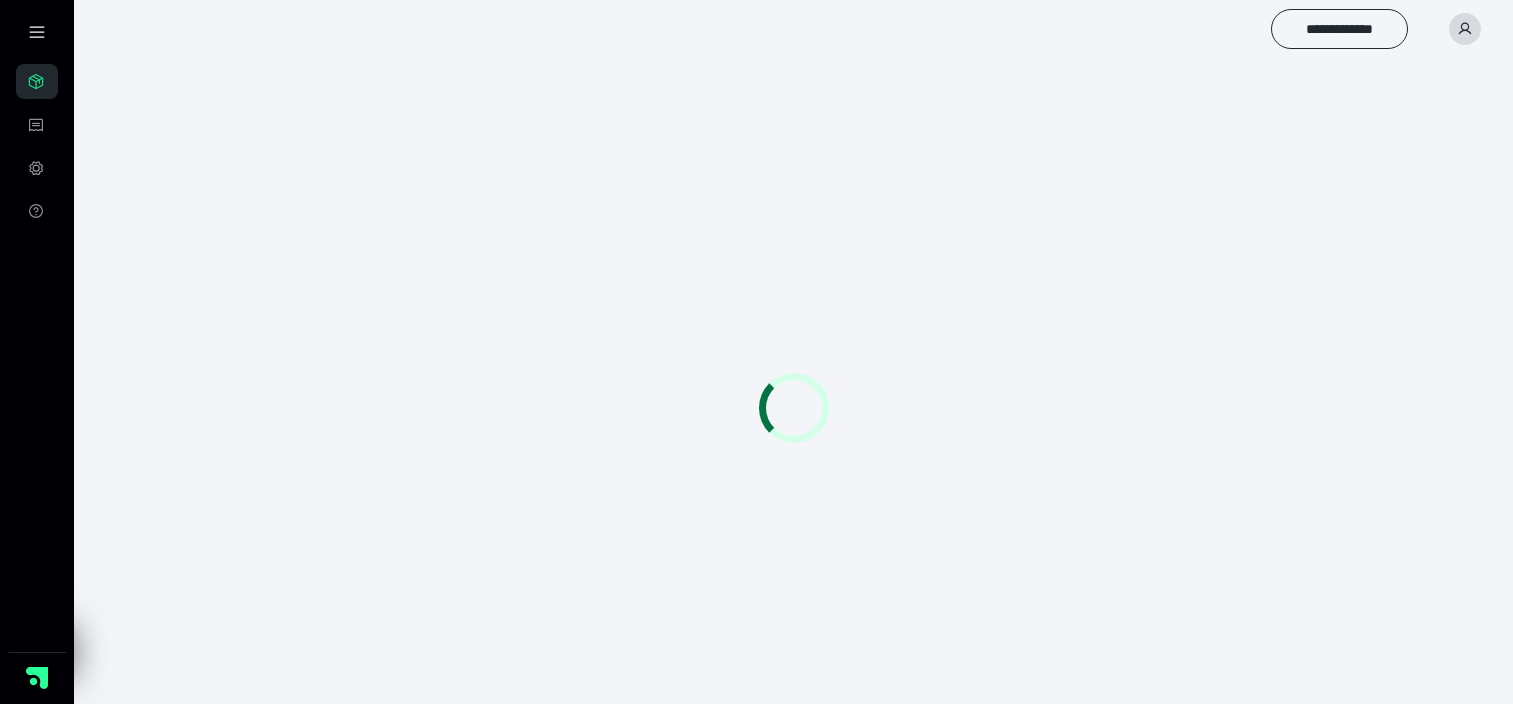 scroll, scrollTop: 0, scrollLeft: 0, axis: both 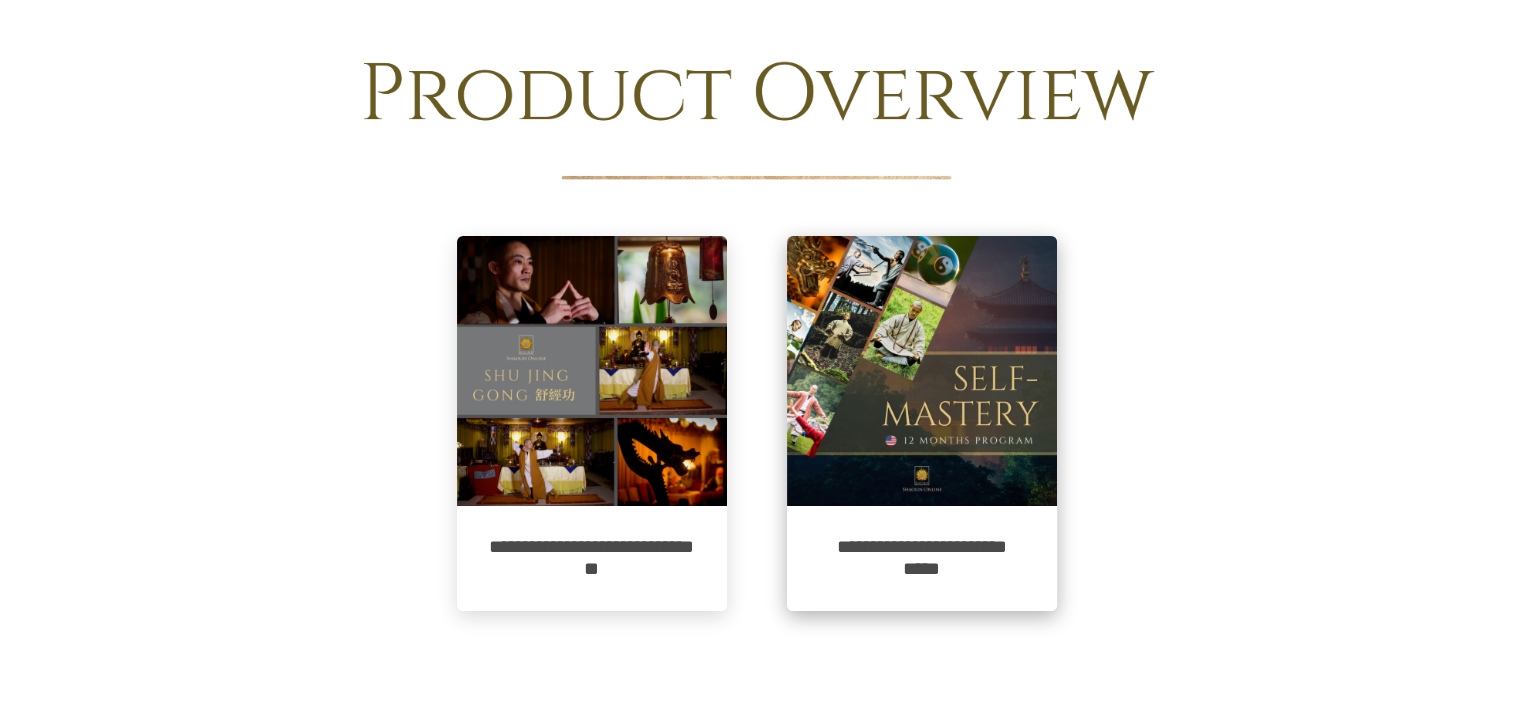 click on "**********" at bounding box center [922, 559] 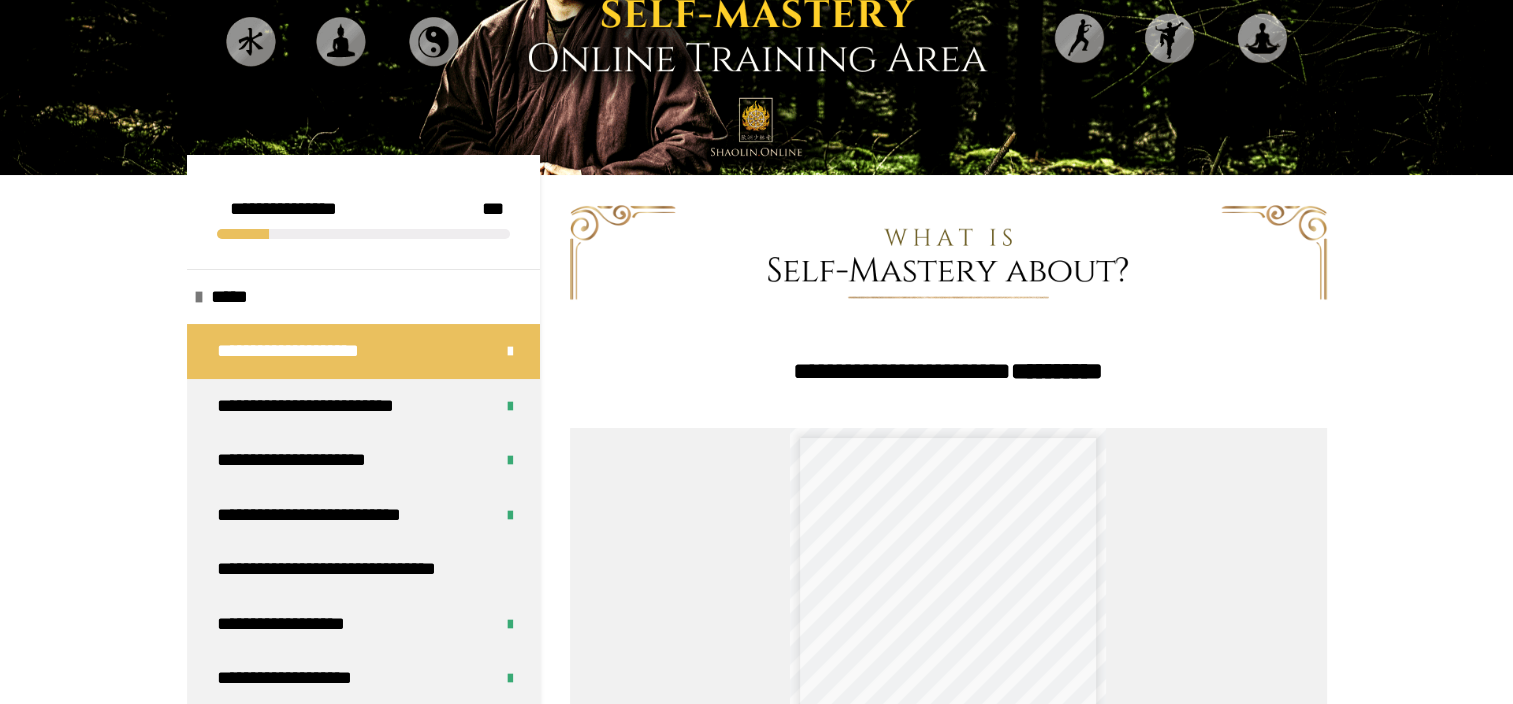 scroll, scrollTop: 200, scrollLeft: 0, axis: vertical 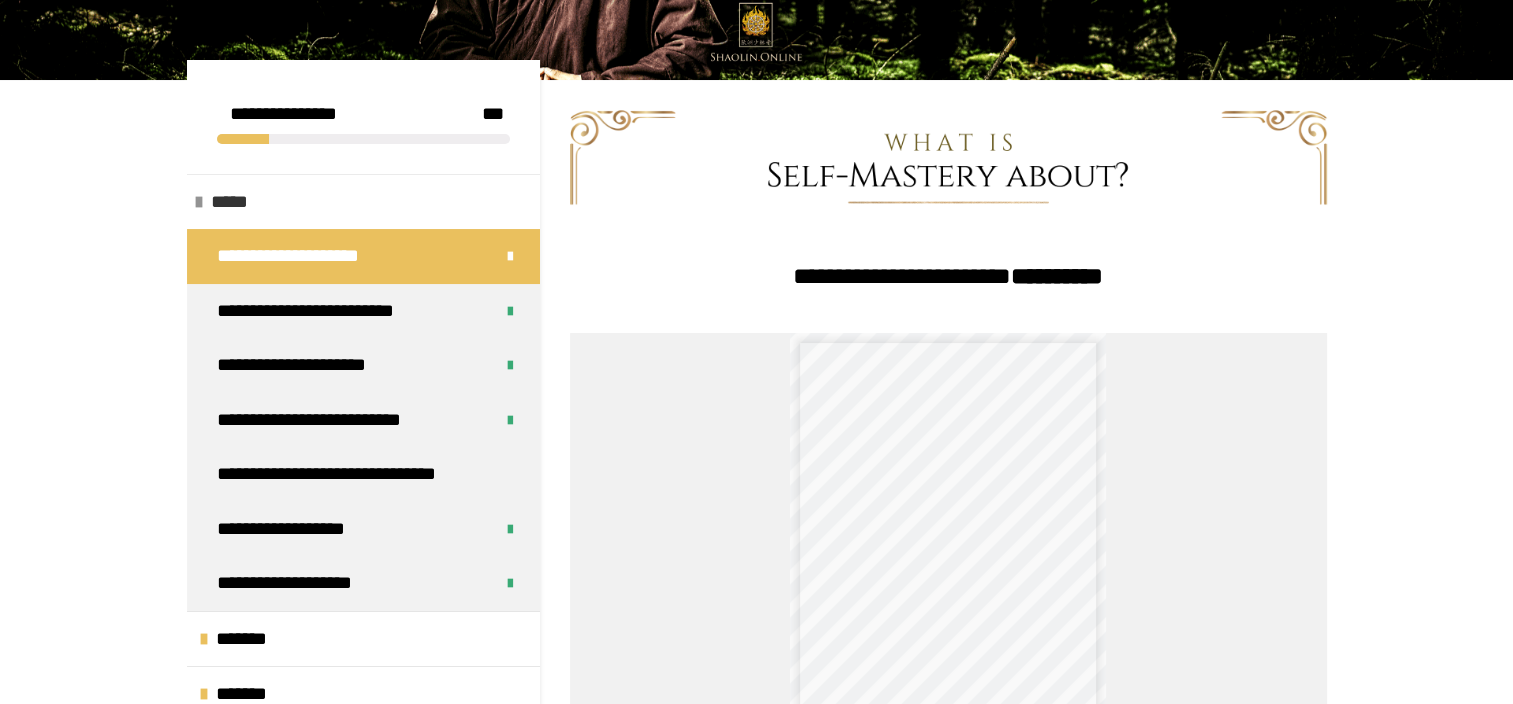 click on "*****" at bounding box center [231, 202] 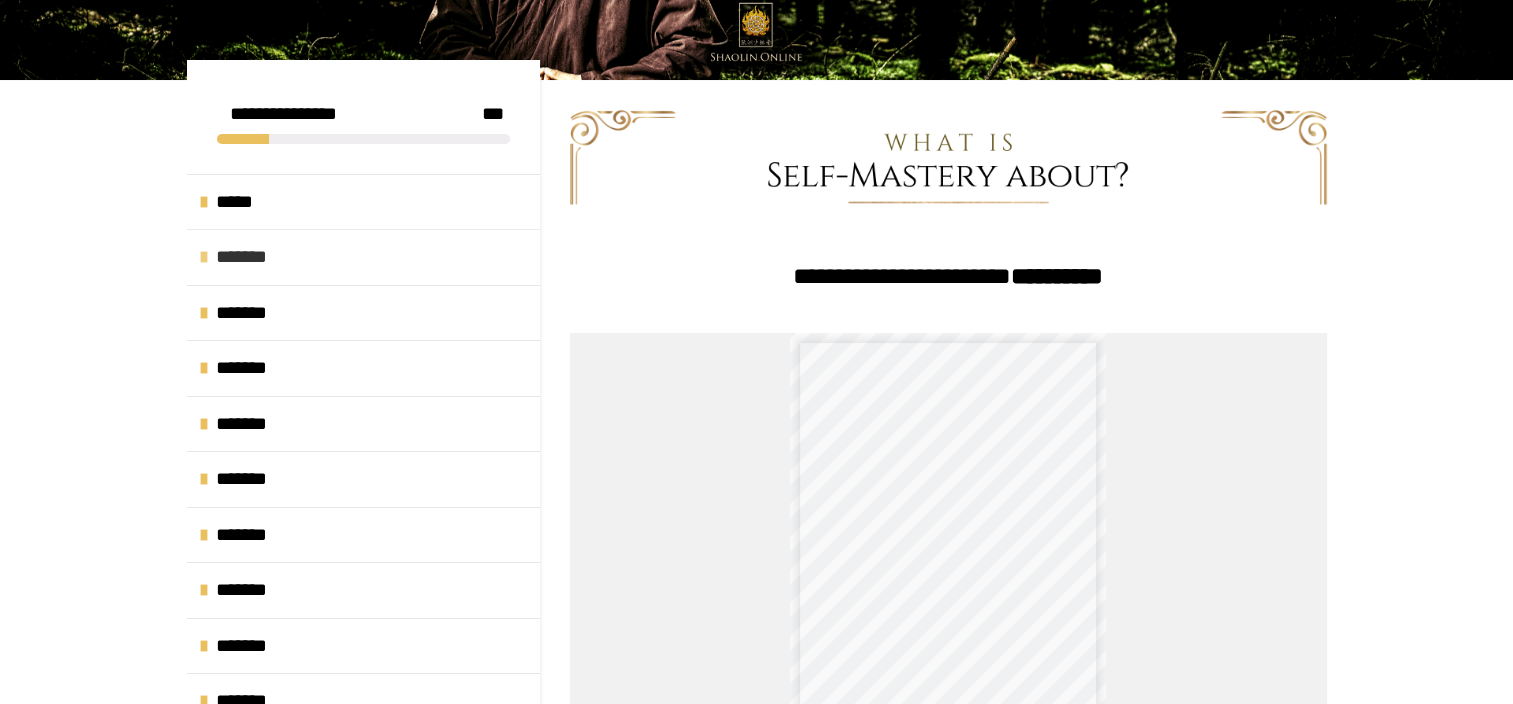 click on "*******" at bounding box center (252, 257) 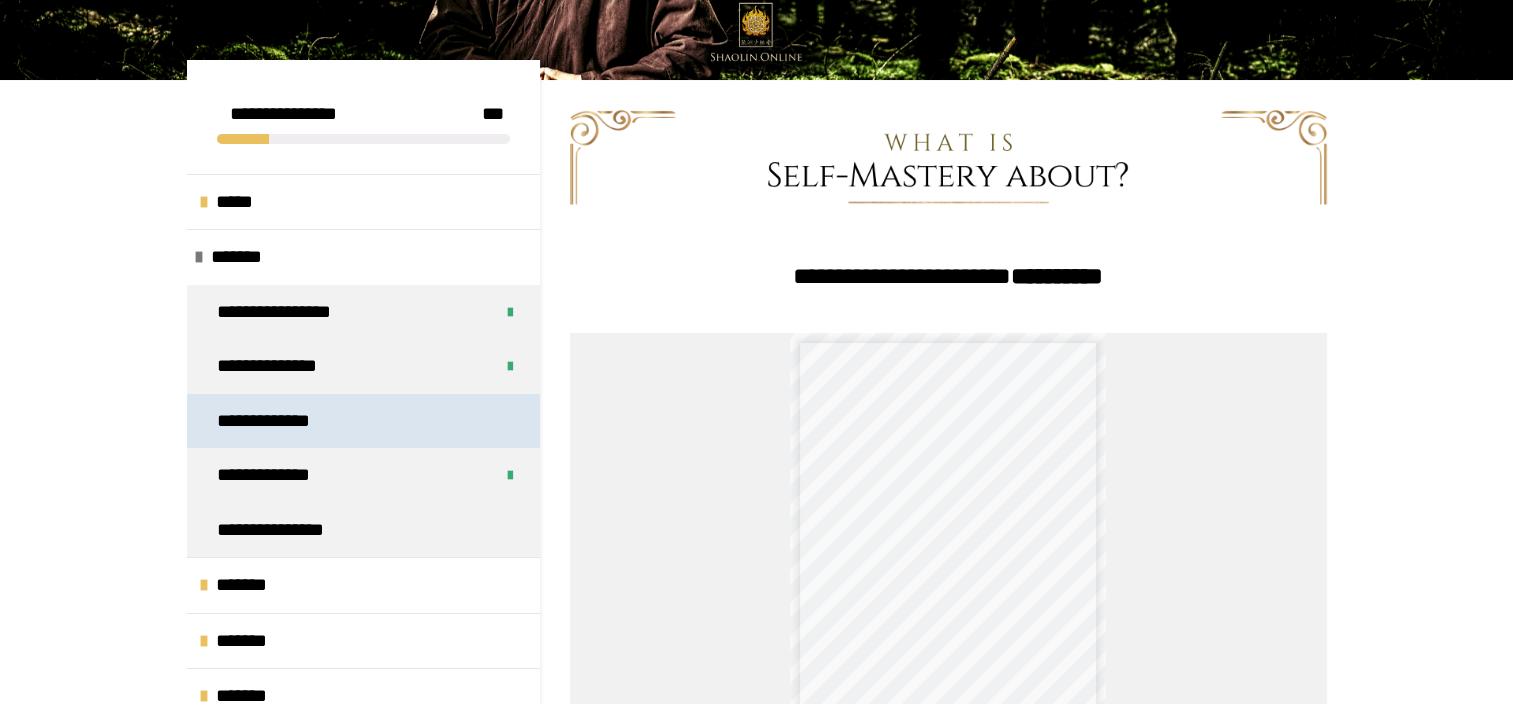 click on "**********" at bounding box center [279, 421] 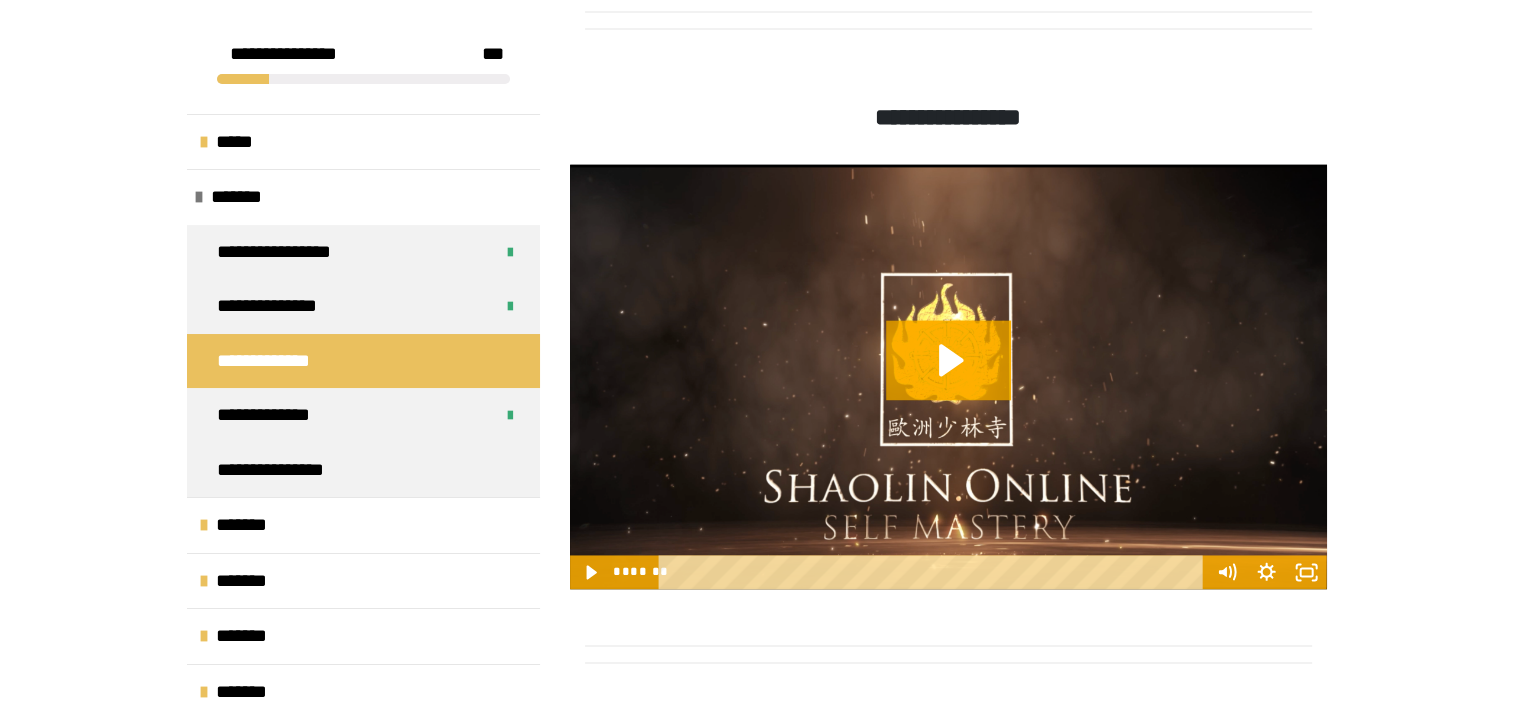 scroll, scrollTop: 2800, scrollLeft: 0, axis: vertical 